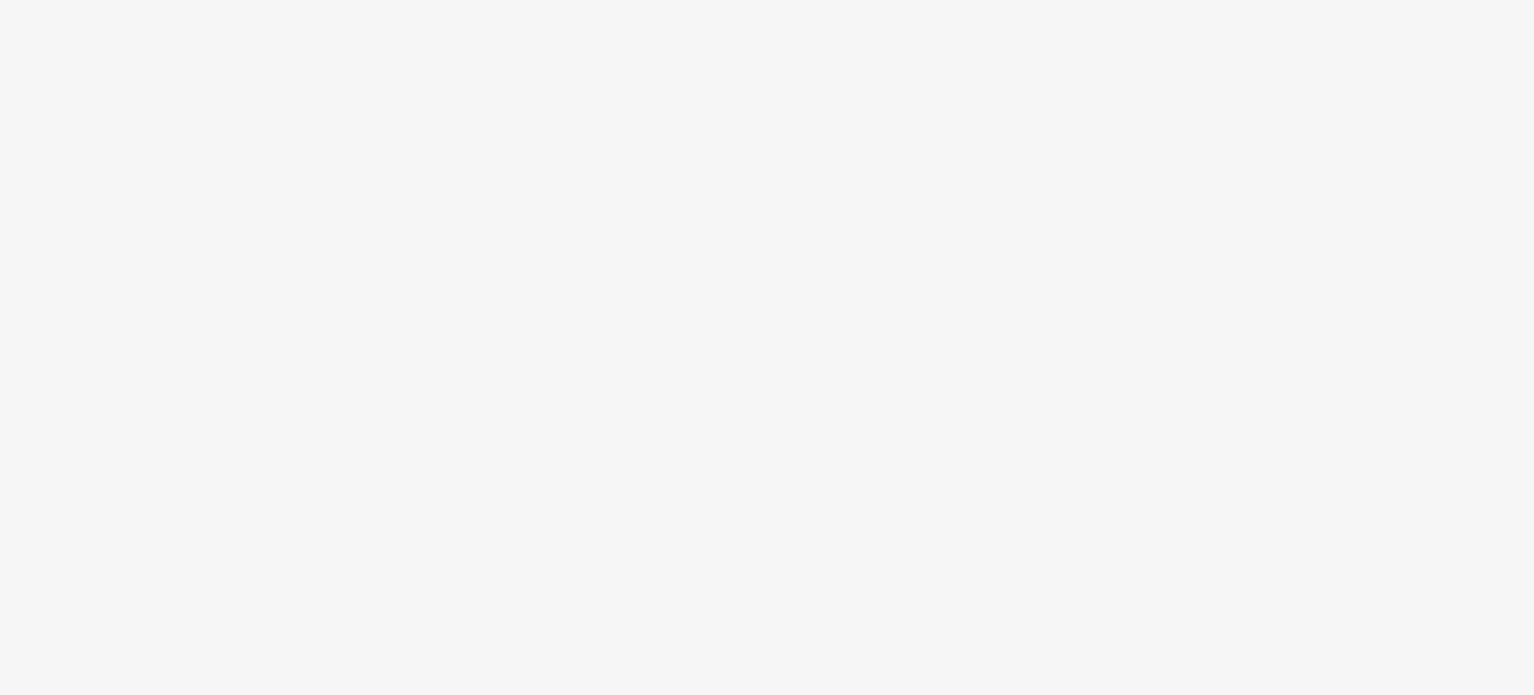 scroll, scrollTop: 0, scrollLeft: 0, axis: both 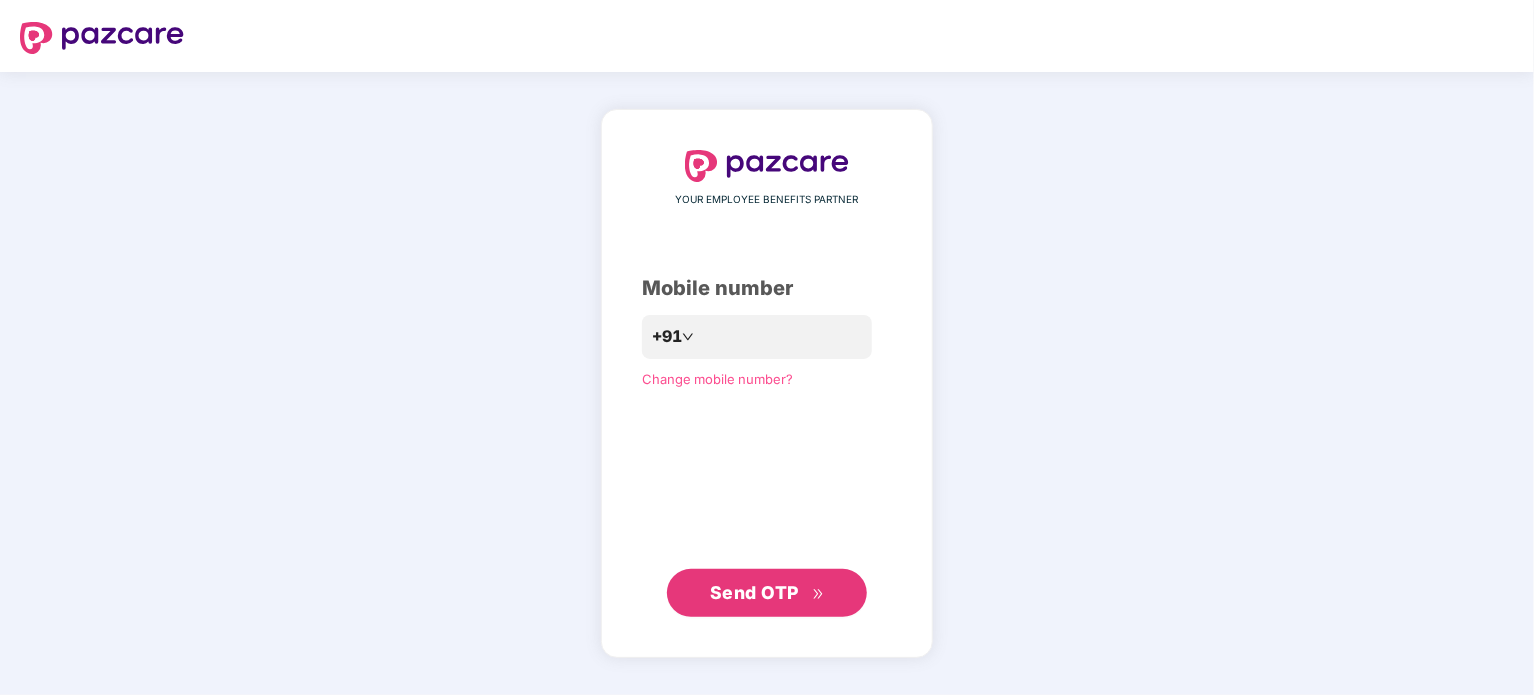click on "YOUR EMPLOYEE BENEFITS PARTNER Mobile number +91 Change mobile number? Send OTP" at bounding box center [767, 383] 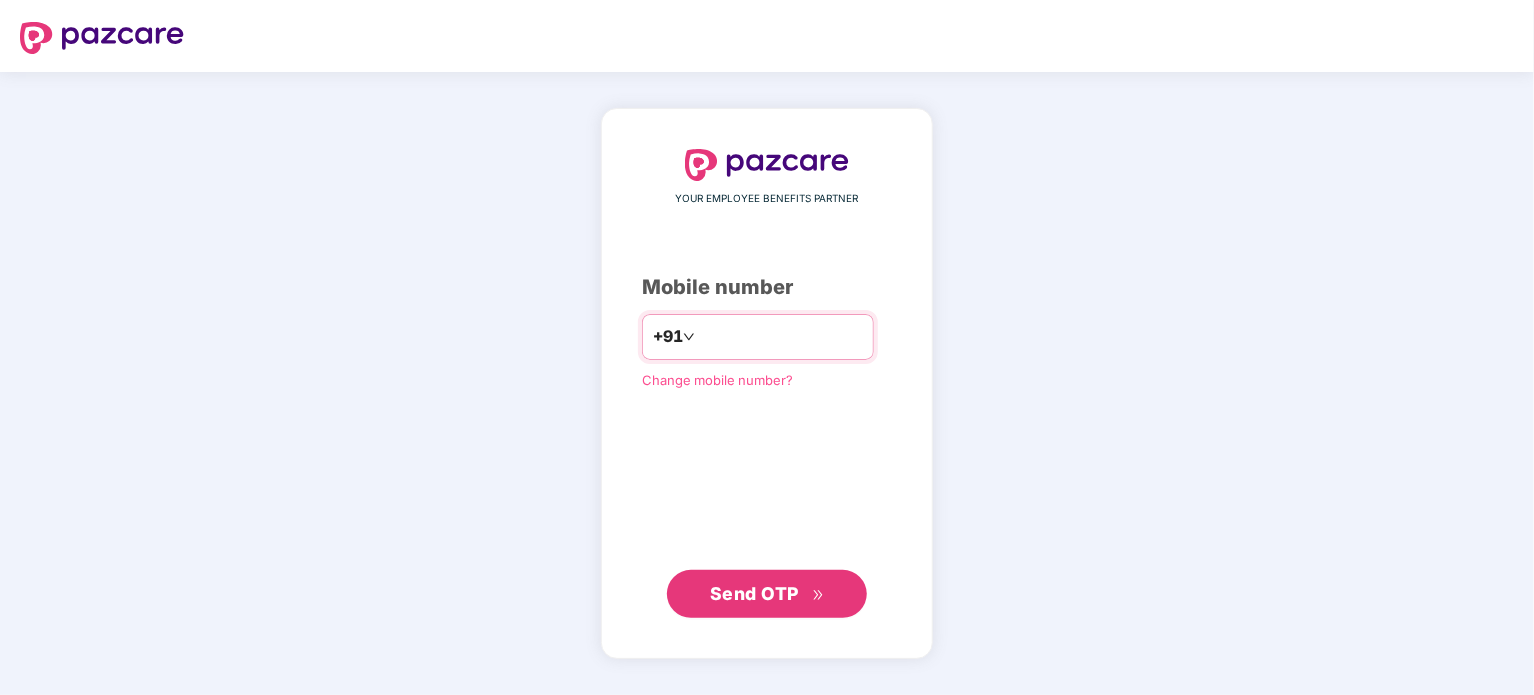 click at bounding box center [781, 337] 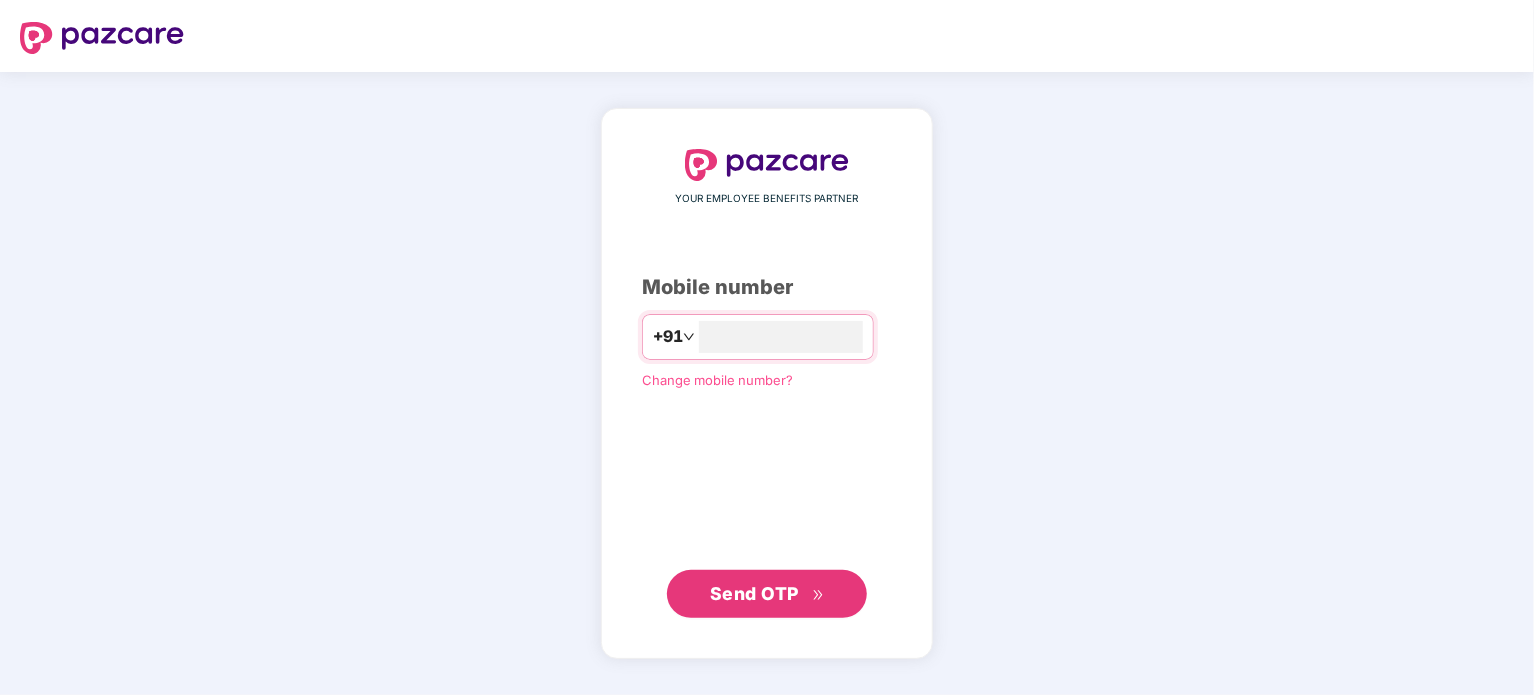 click on "Send OTP" at bounding box center [767, 594] 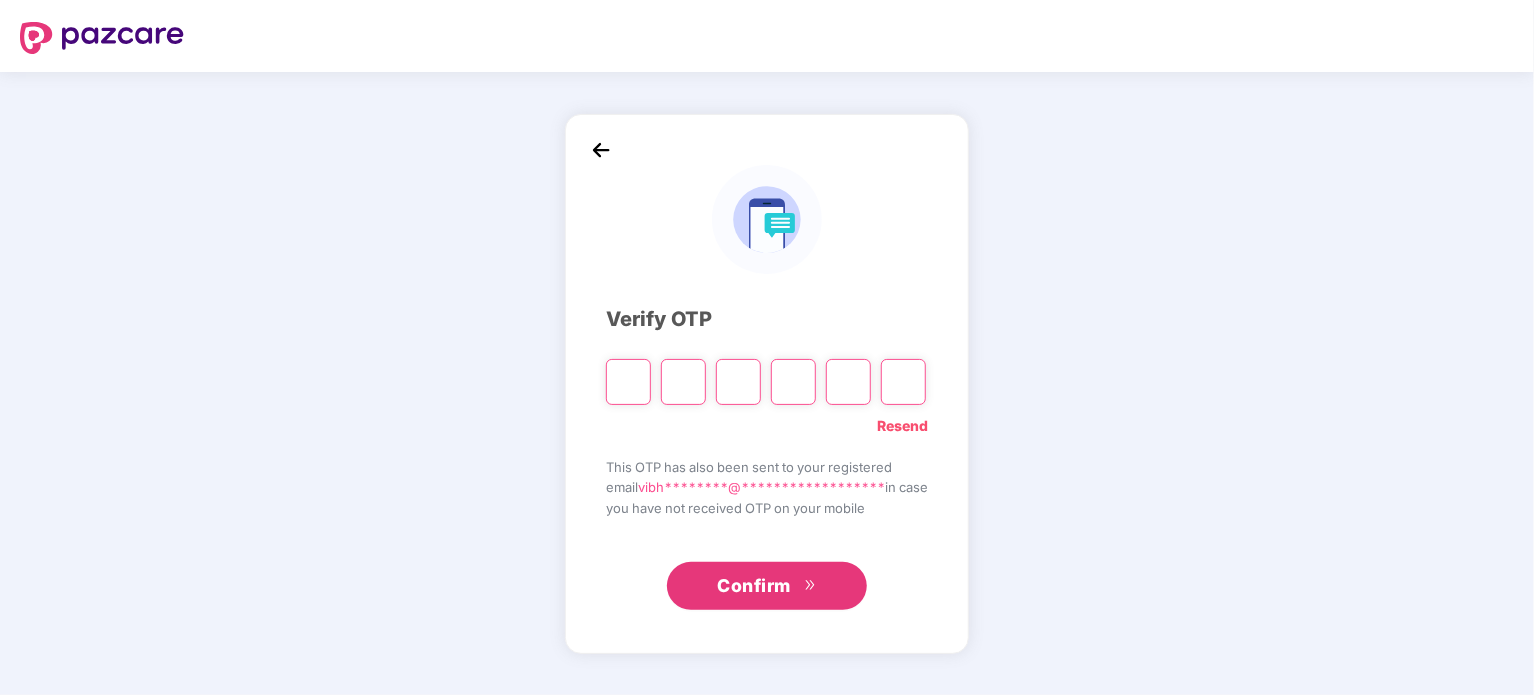 type on "*" 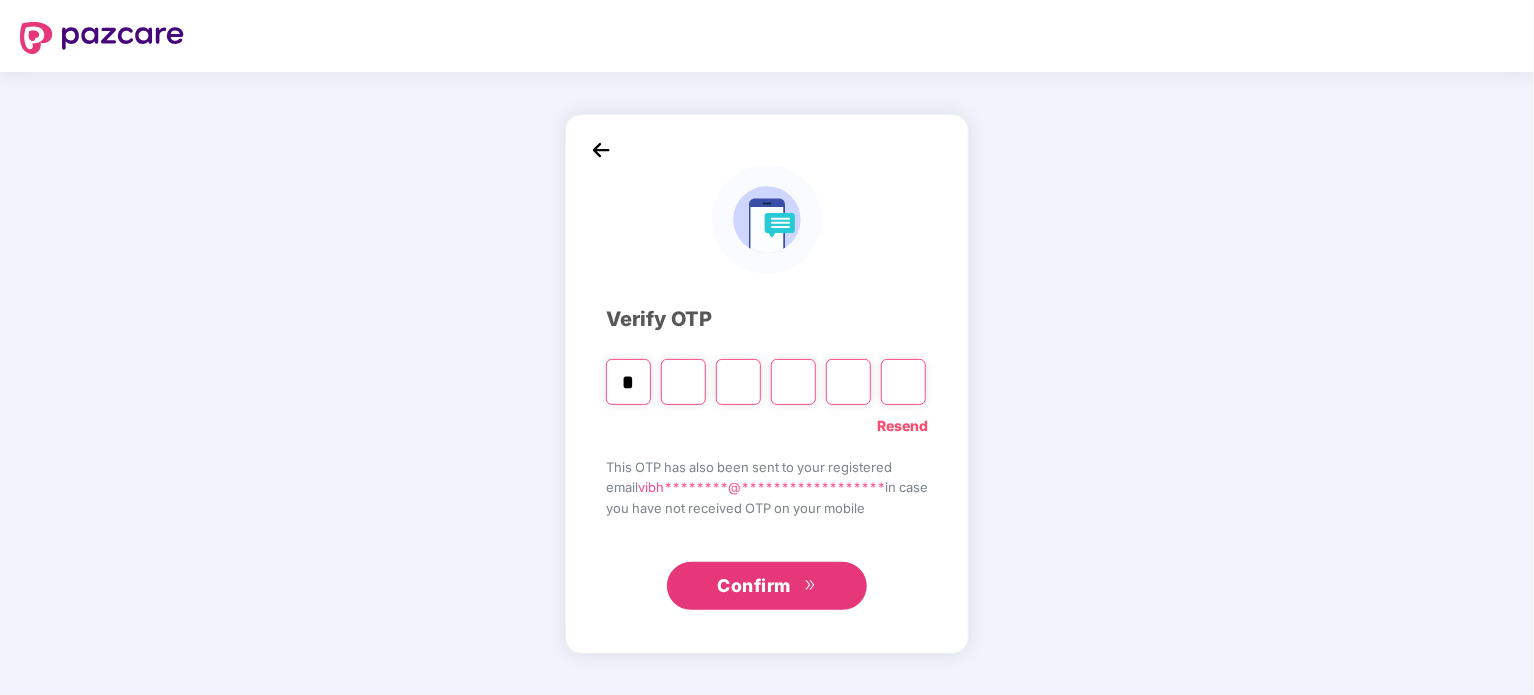 type on "*" 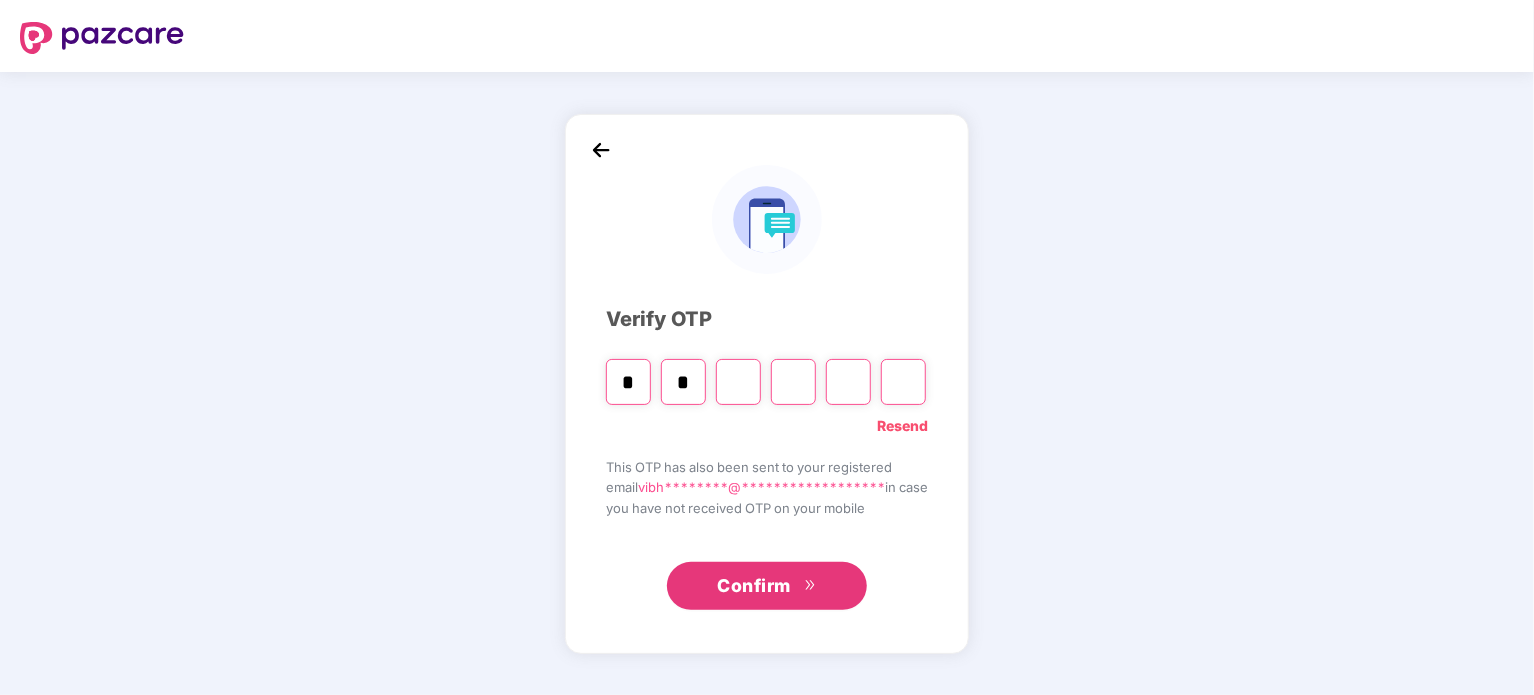 type on "*" 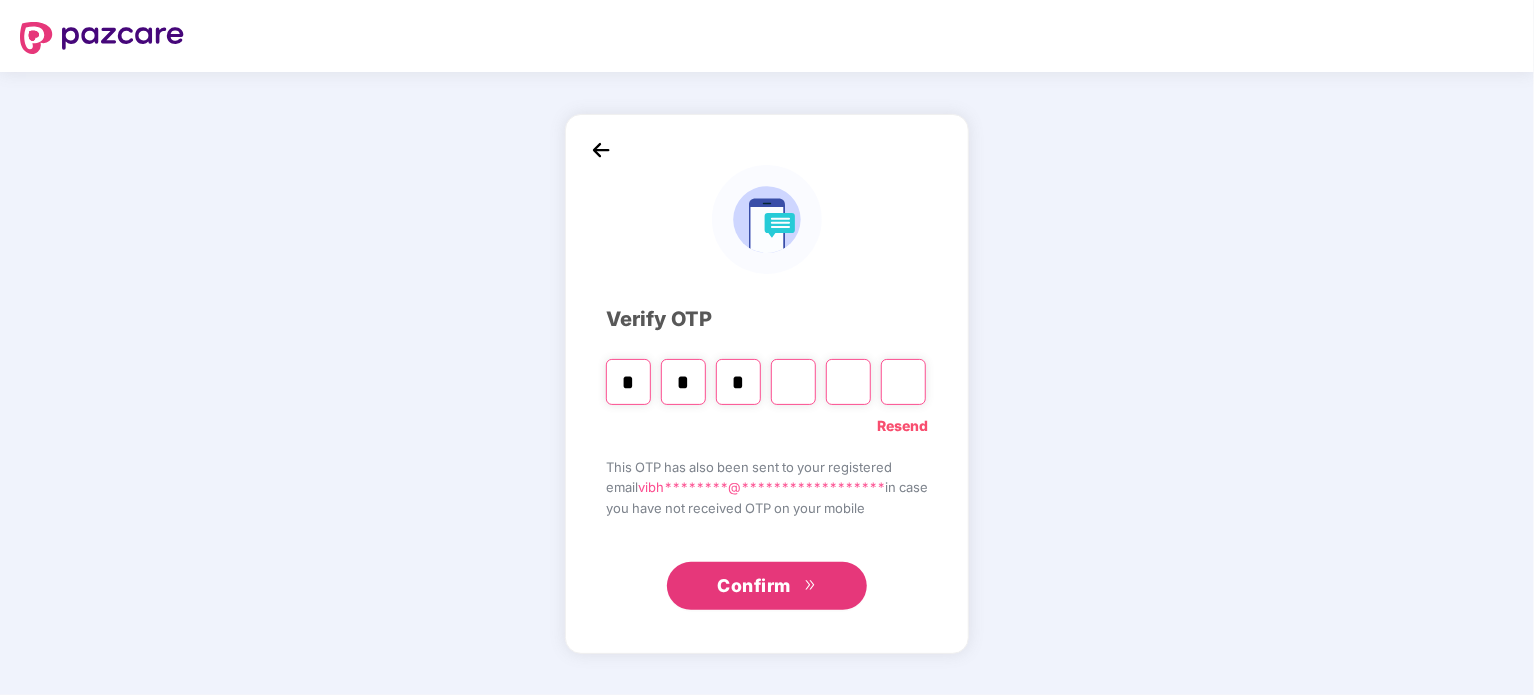 type on "*" 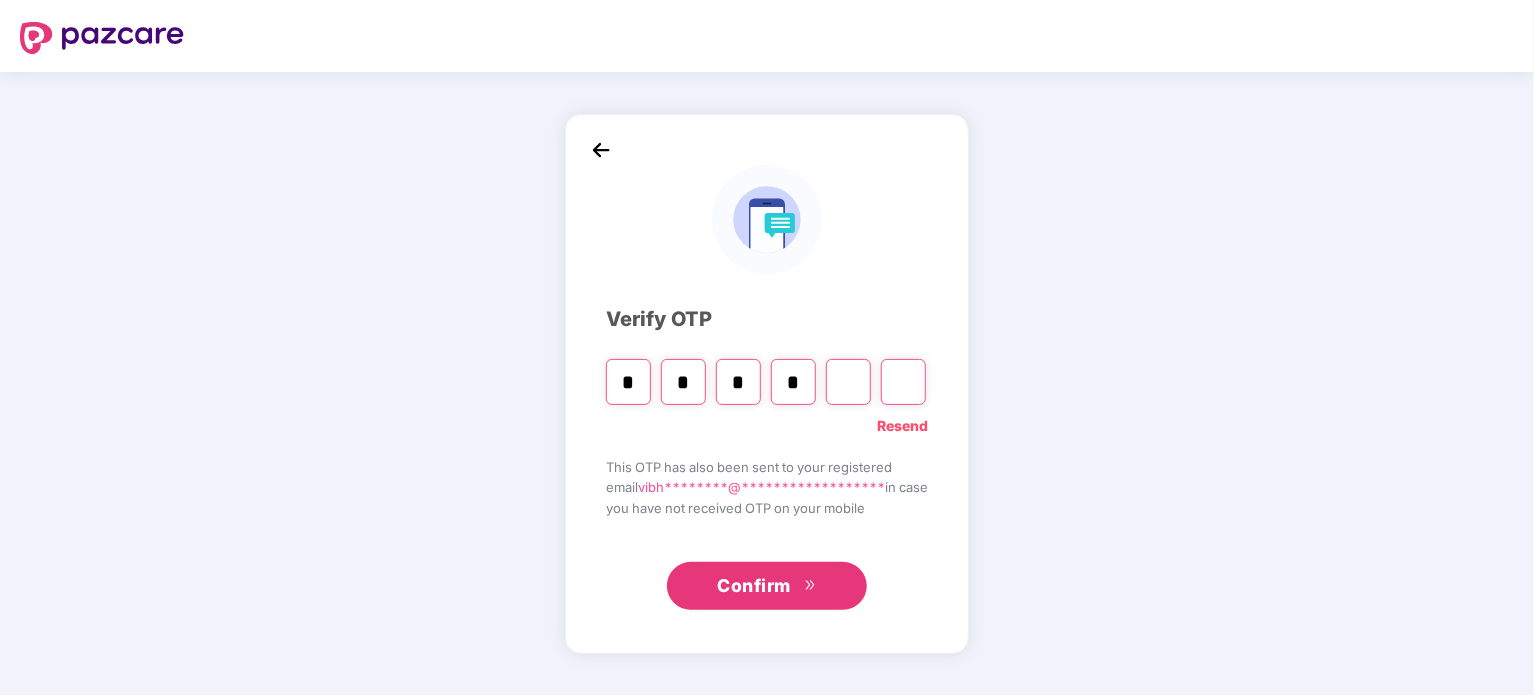 type on "*" 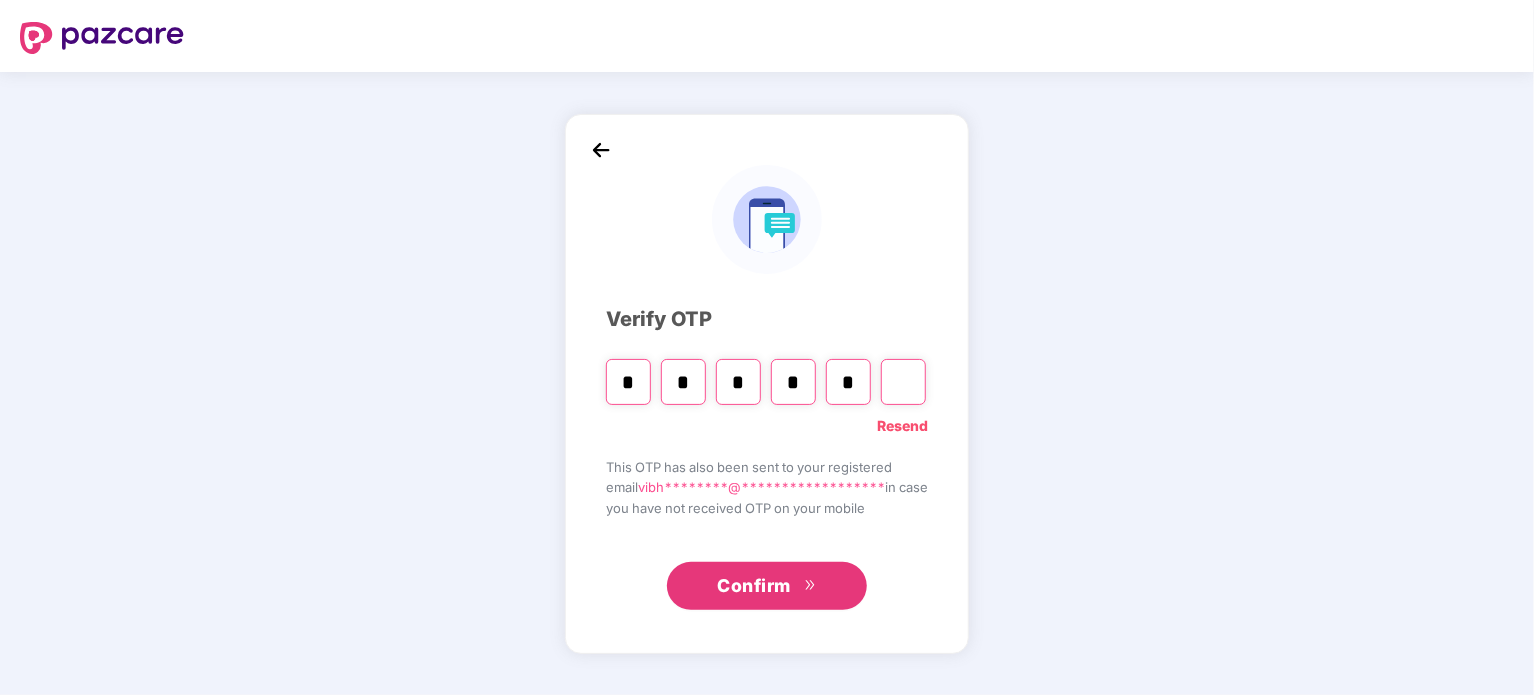 type on "*" 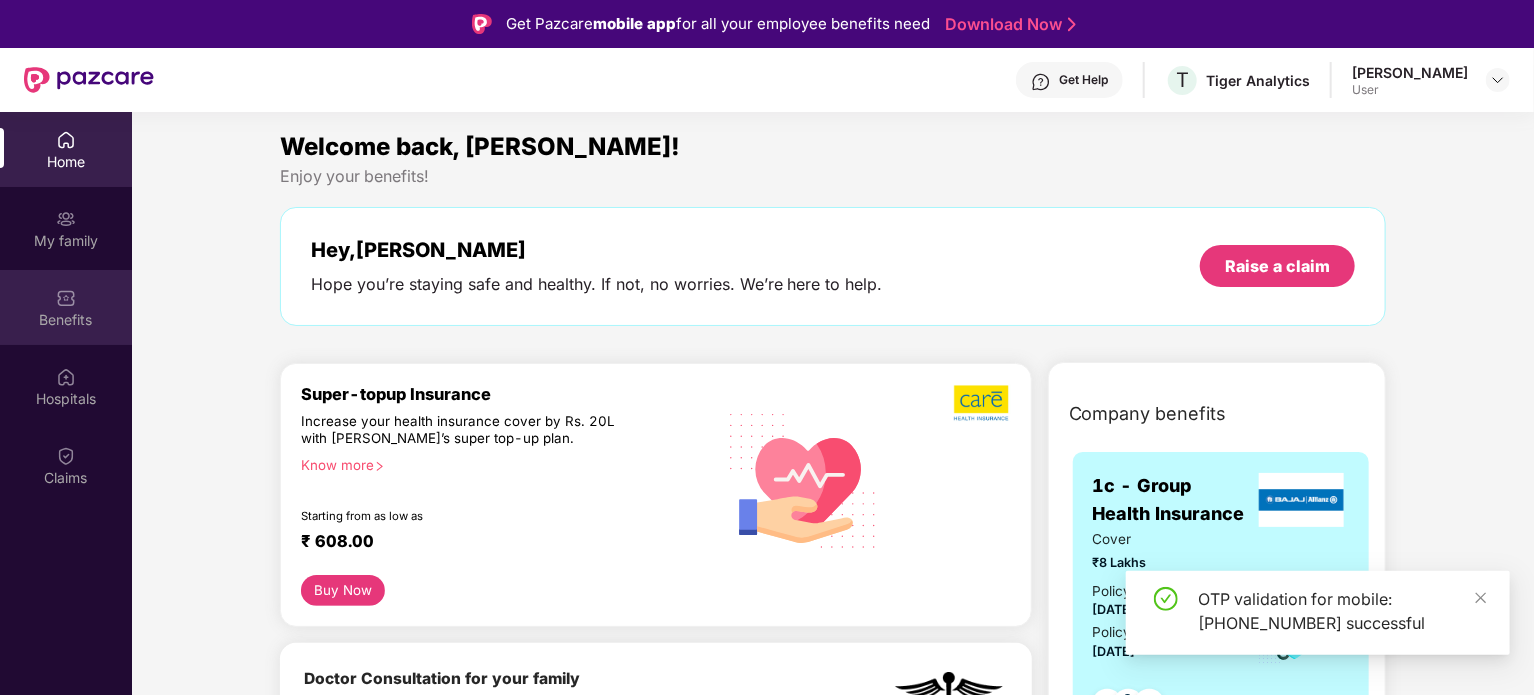 click at bounding box center [66, 298] 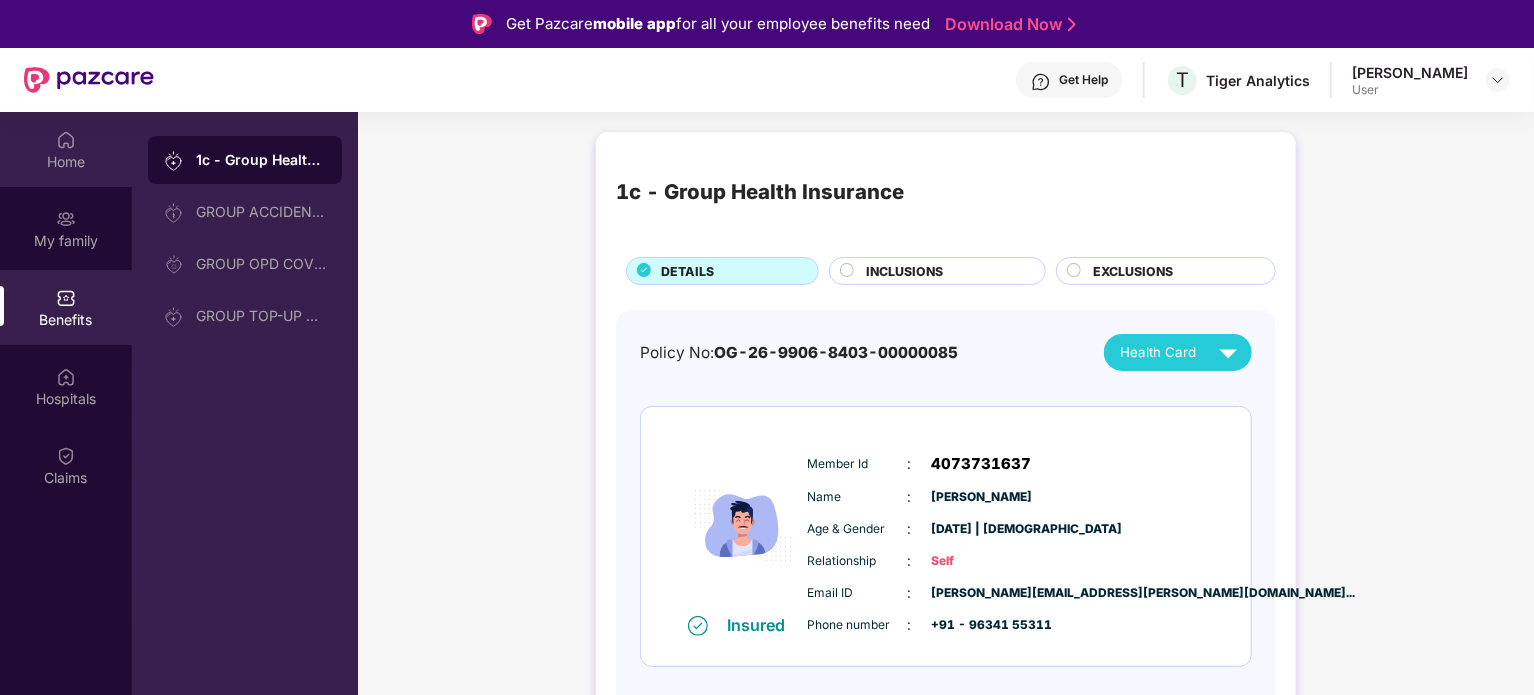 click on "Home" at bounding box center [66, 149] 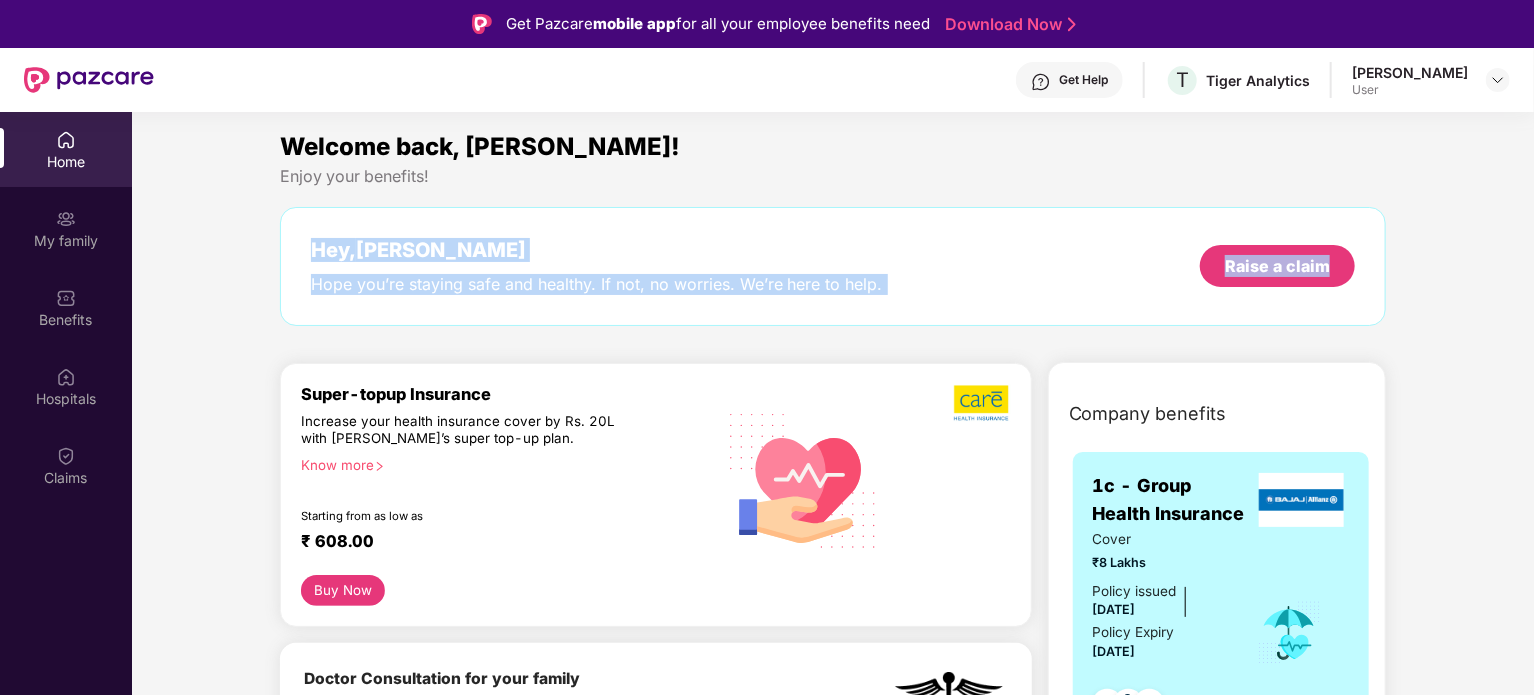 drag, startPoint x: 1532, startPoint y: 186, endPoint x: 1530, endPoint y: 232, distance: 46.043457 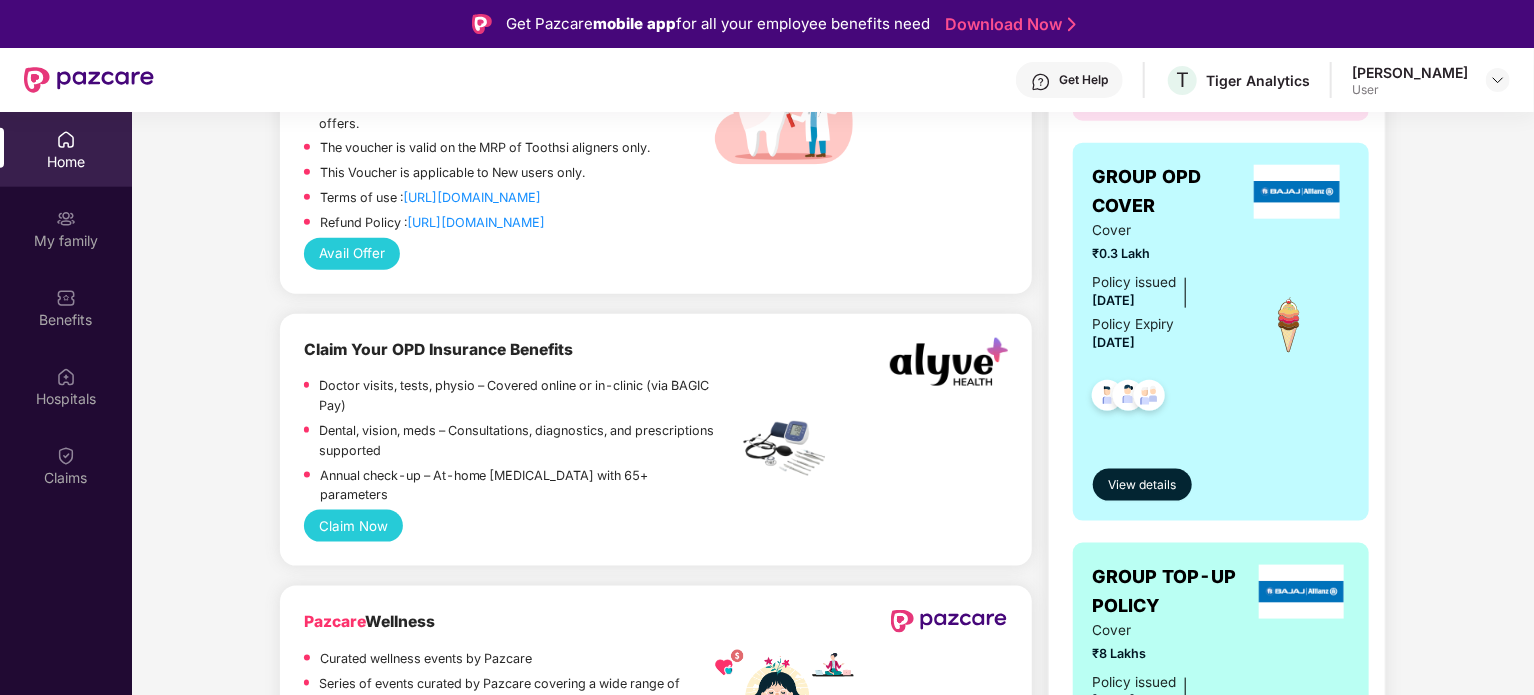 scroll, scrollTop: 1160, scrollLeft: 0, axis: vertical 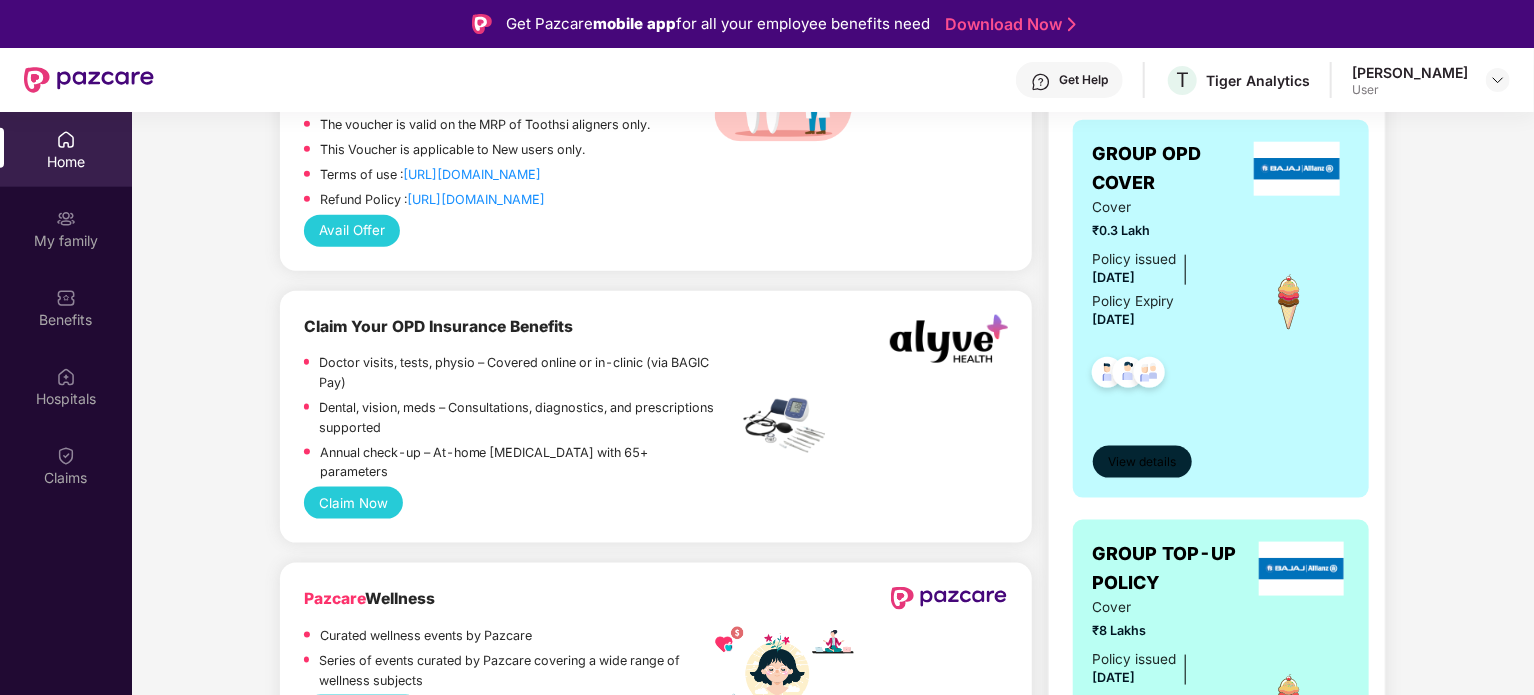 click on "View details" at bounding box center (1142, 462) 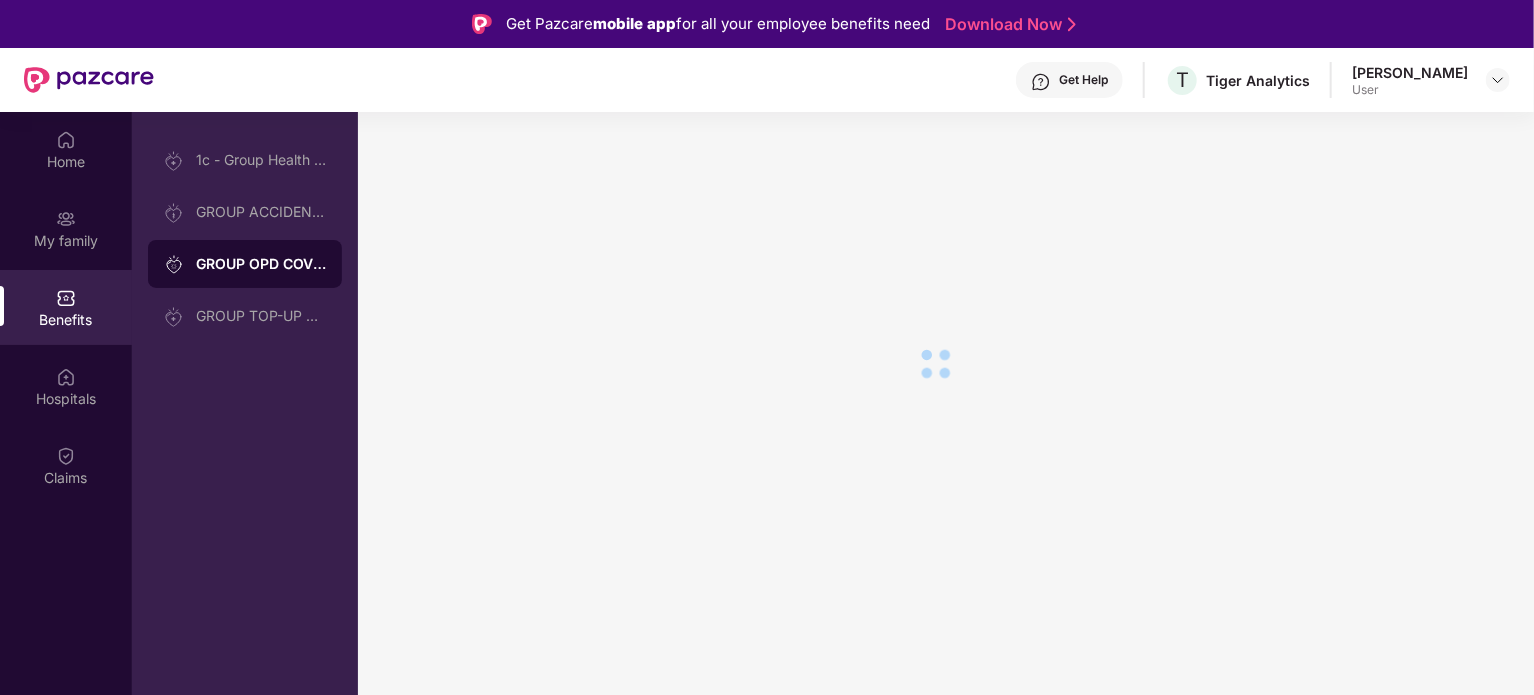 scroll, scrollTop: 0, scrollLeft: 0, axis: both 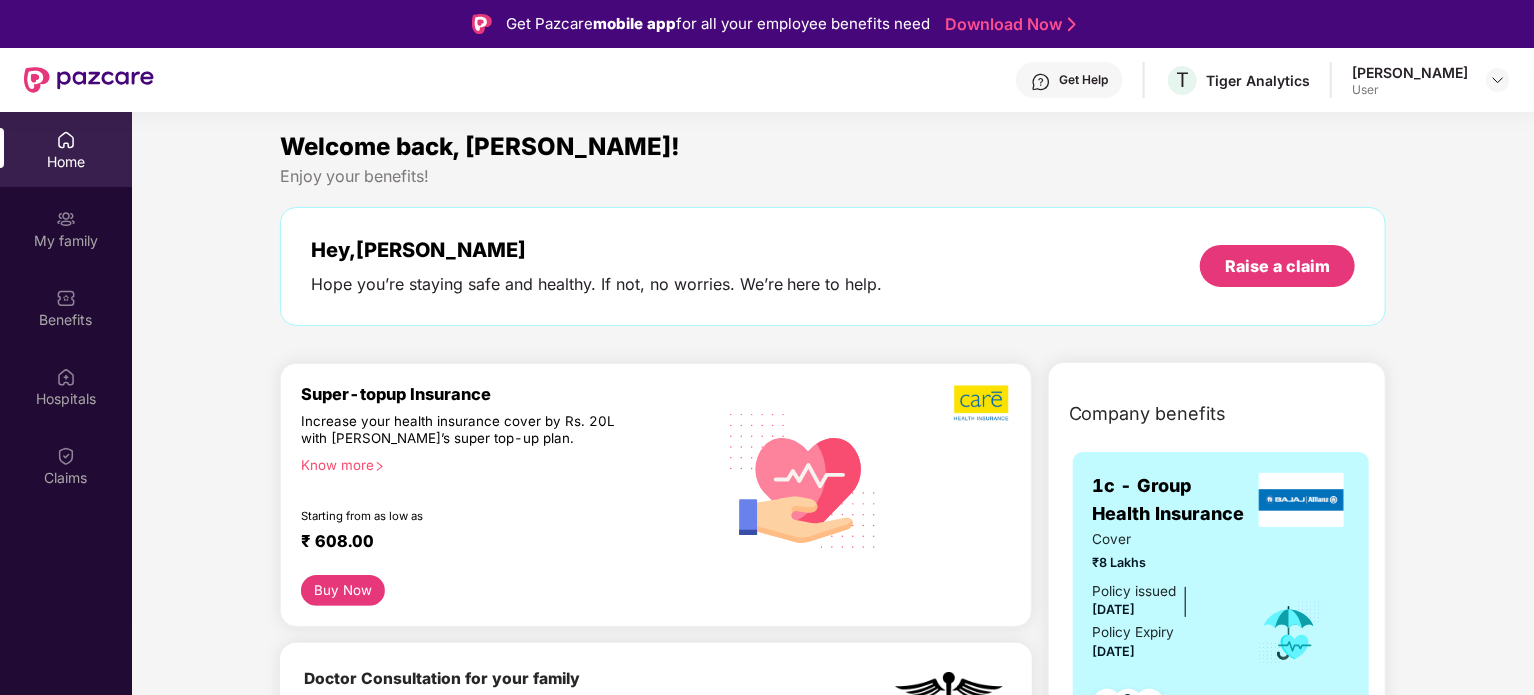click on "Welcome back, [PERSON_NAME]! Enjoy your benefits! Hey,  [PERSON_NAME] Hope you’re staying safe and healthy. If not, no worries. We’re here to help. Raise a claim Super-topup Insurance Increase your health insurance cover by Rs. 20L with [PERSON_NAME]’s super top-up plan. Know more  Starting from as low as ₹ 608.00 Buy Now Doctor Consultation for your family Audio/Video consultation across multiple specialities Cover entire family (upto 5 members) Contact experts 24 X 7 Start Consultation Get  upto 27% off  on prescription medicines. Get upto 10% off (no limit) + extra 17% coupon discount (Up to ₹300) on your first medicine order of ₹999 and above. (New users) Get upto 10% off (no limit) + extra 7% coupon discount (Up to ₹300) on your medicine order of ₹1499 and above. (Repeat users) Avail Offer Get  Straighten your teeth in 6-8 months*   with toothsi’s at-home smile makeover solutions Flat ₹13000 OFF on makeO toothsi [MEDICAL_DATA] This voucher is for one-time use and cannot be clubbed with other offers." at bounding box center (833, 2651) 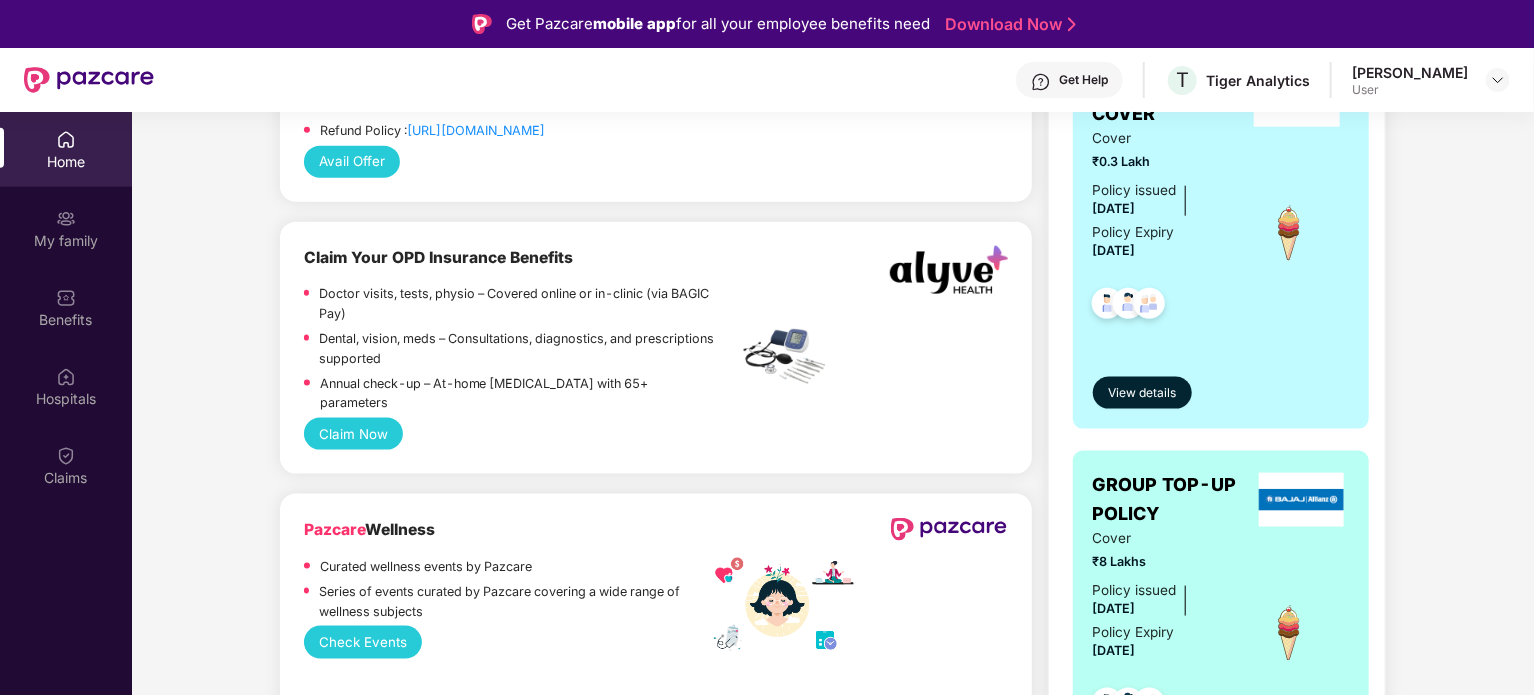 scroll, scrollTop: 1280, scrollLeft: 0, axis: vertical 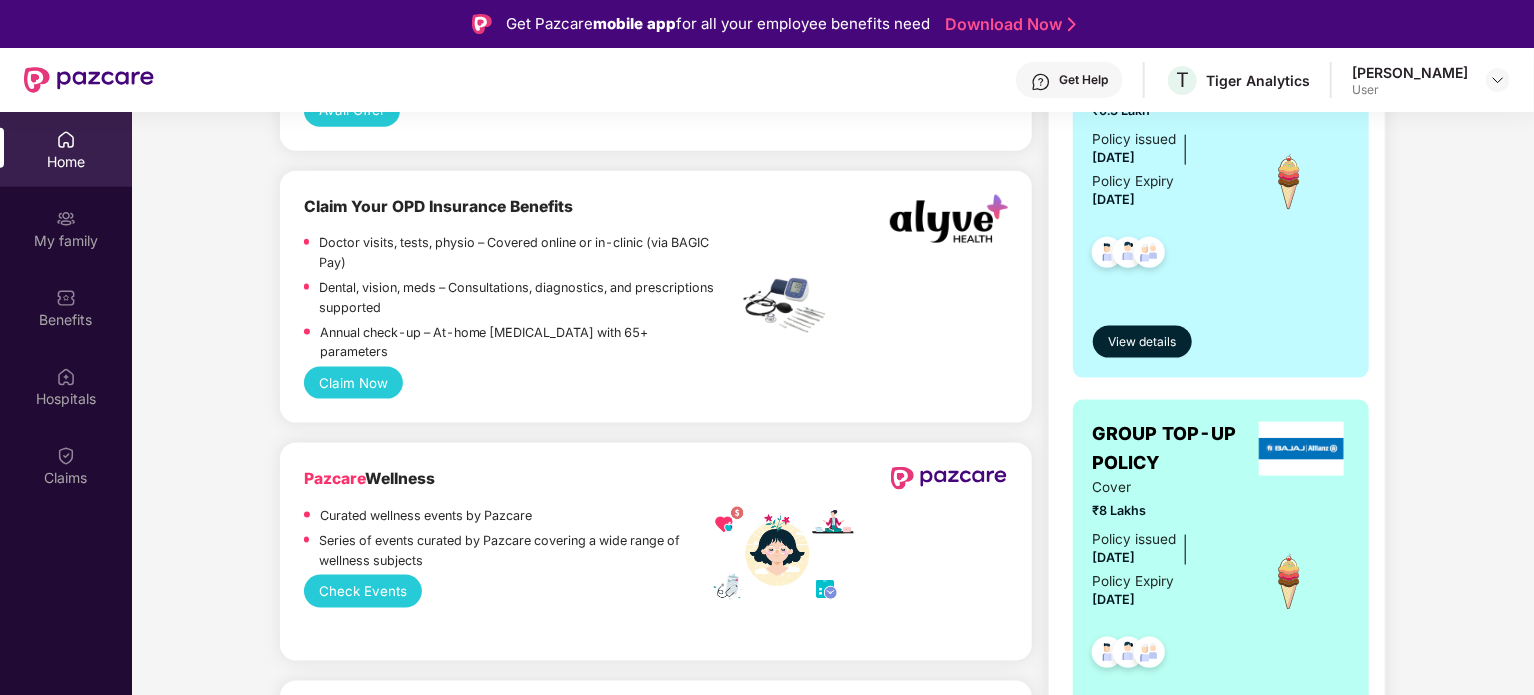 click on "Claim Now" at bounding box center [354, 383] 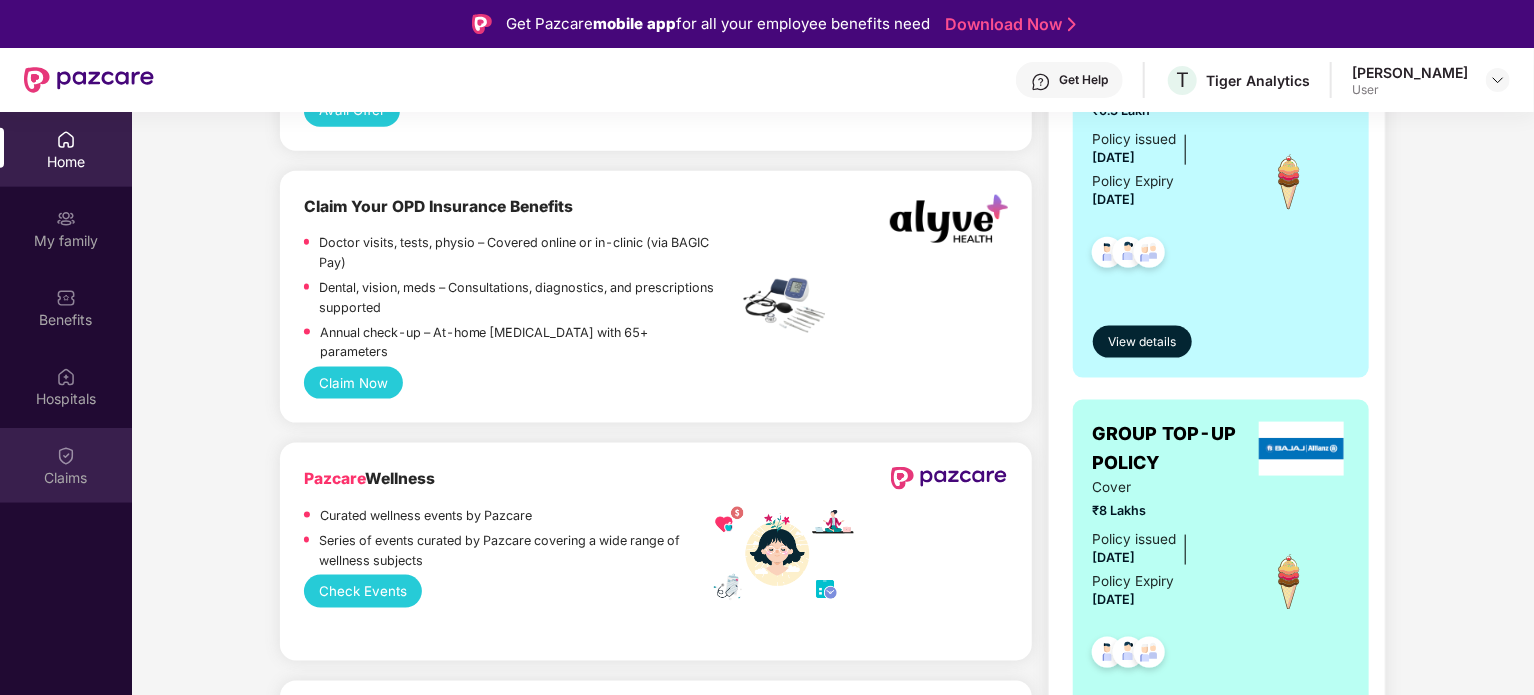 click on "Claims" at bounding box center (66, 478) 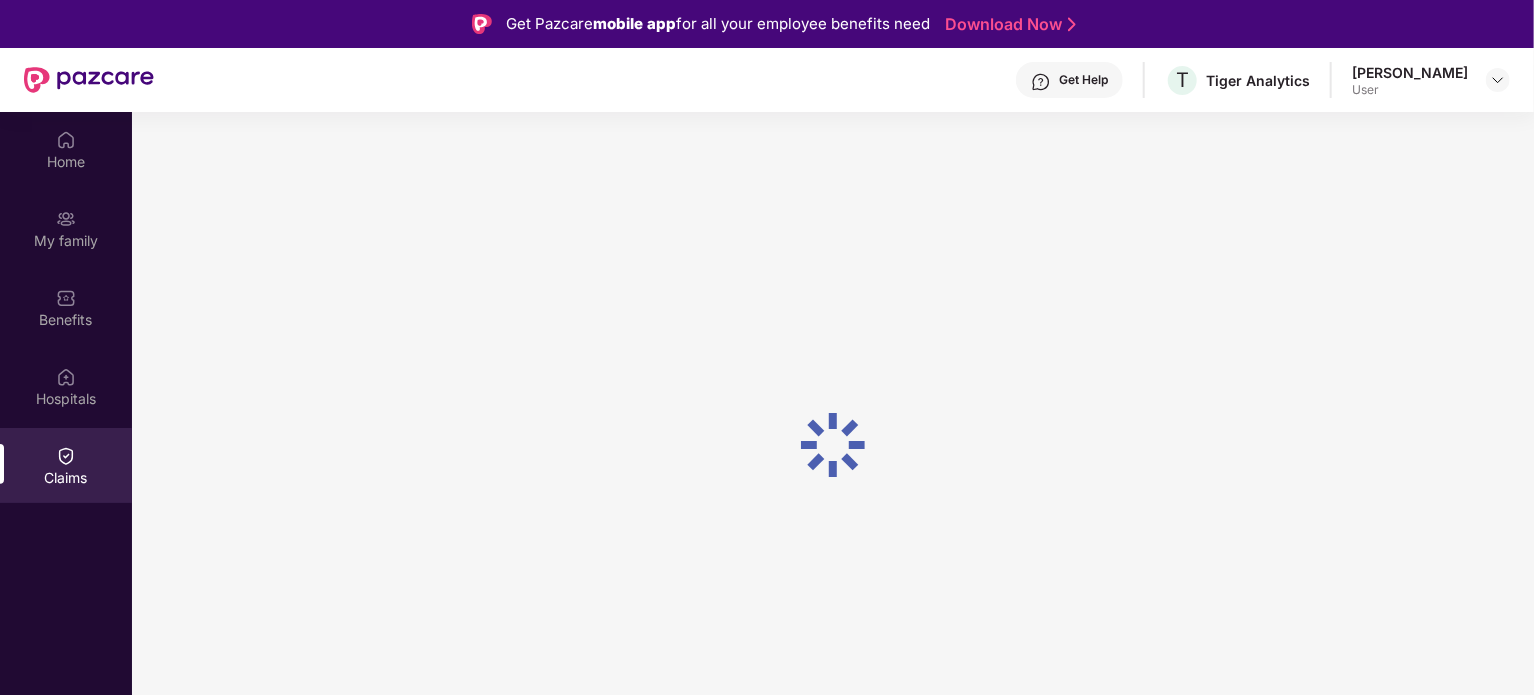 scroll, scrollTop: 0, scrollLeft: 0, axis: both 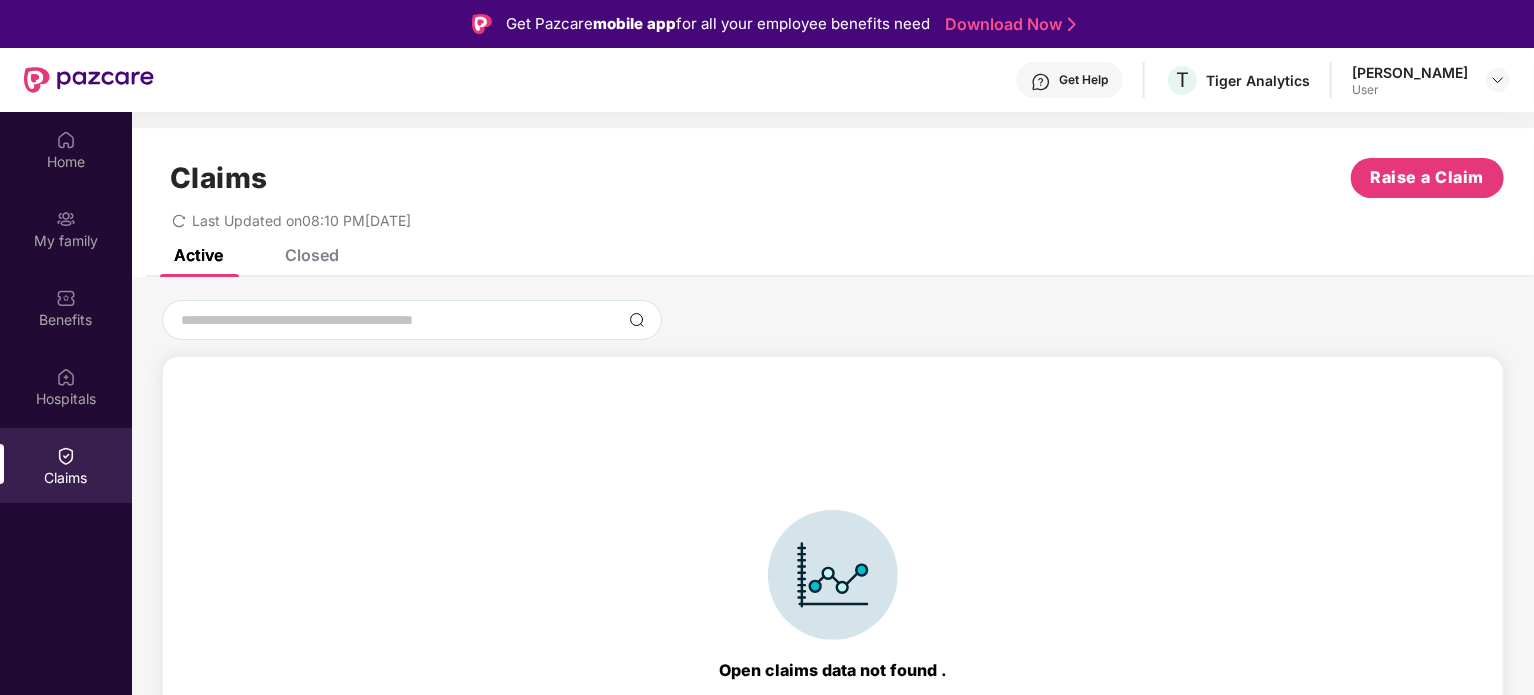 click on "Closed" at bounding box center (312, 255) 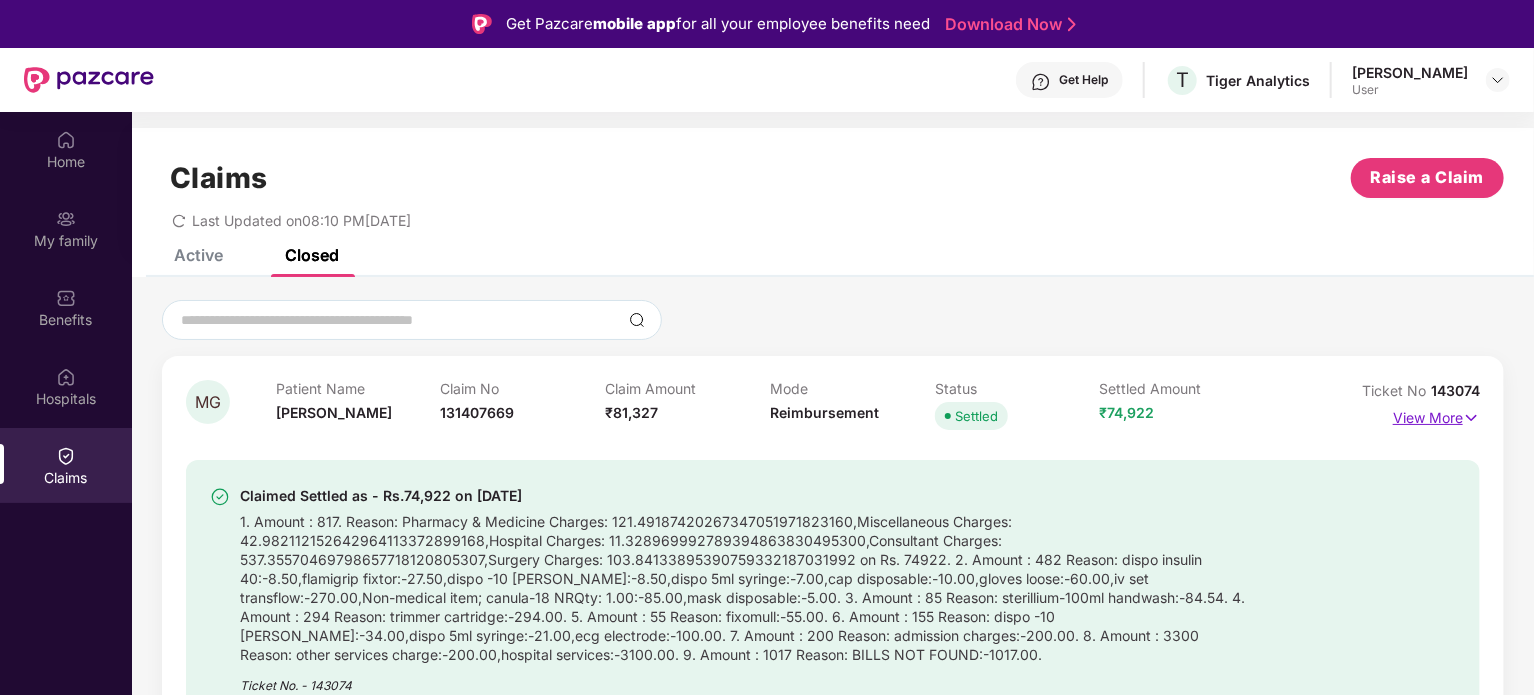click on "View More" at bounding box center (1436, 415) 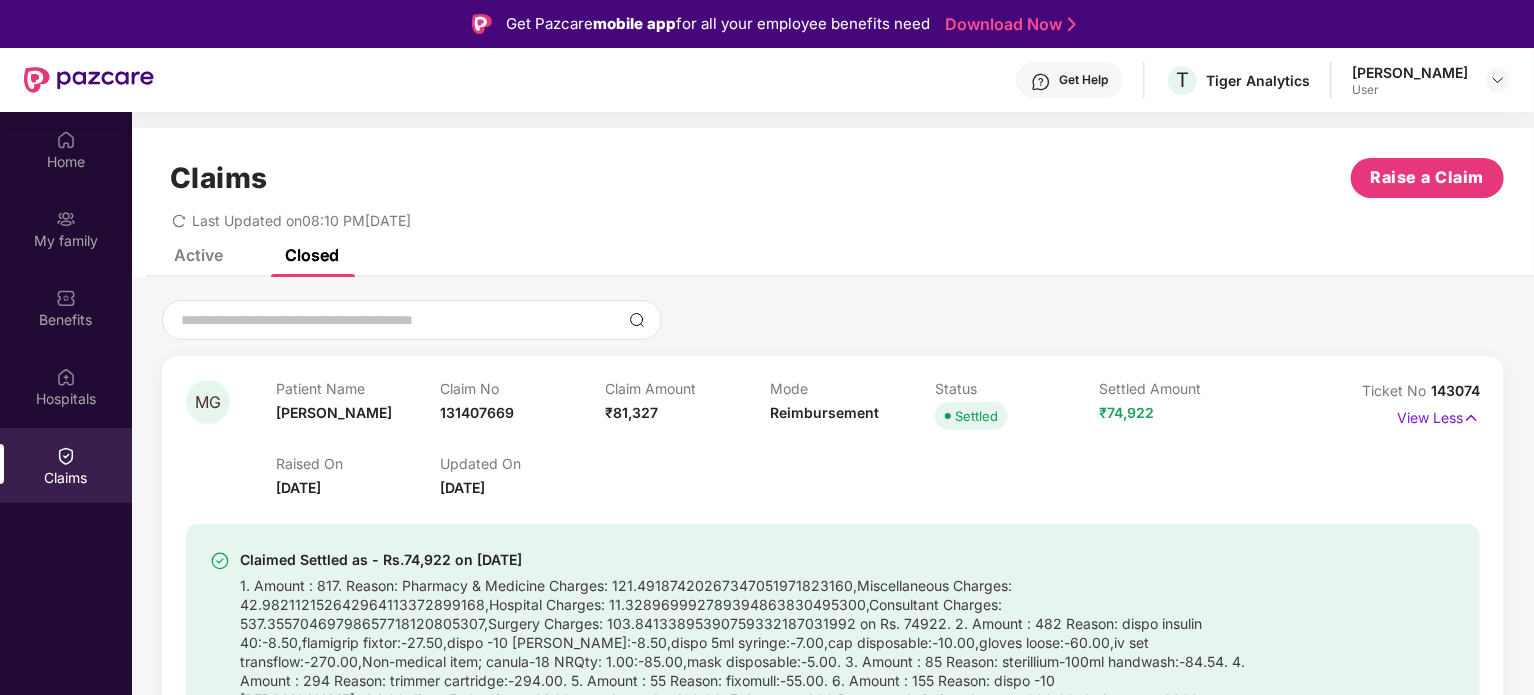 click on "Open claims data not found . Contact Pazcare support team for more help at  [EMAIL_ADDRESS][DOMAIN_NAME] MG Patient Name [PERSON_NAME]   Claim No 131407669 Claim Amount ₹81,327 Mode Reimbursement Status Settled Settled Amount ₹74,922 Raised On [DATE] Updated On [DATE] Ticket No 143074 View Less   Claimed Settled as - Rs.74,922  on [DATE] Ticket No. - 143074 Claim status Policy & Claim Details Employee Details TPA Details Claim status Claim Ticket Raised [DATE] Document Received [DATE] Claim Intimation [DATE] Document Received [DATE] Claim Intimation [DATE] Under Process [DATE] IR Raised [DATE] Under Process [DATE] Approved [DATE] Settled [DATE] Rate your claim experience Rate Now MG Patient Name [PERSON_NAME]   Claim No - Claim Amount ₹75,658 Mode Reimbursement Status Review Failed Ticket No Awaiting View More" at bounding box center [833, 1187] 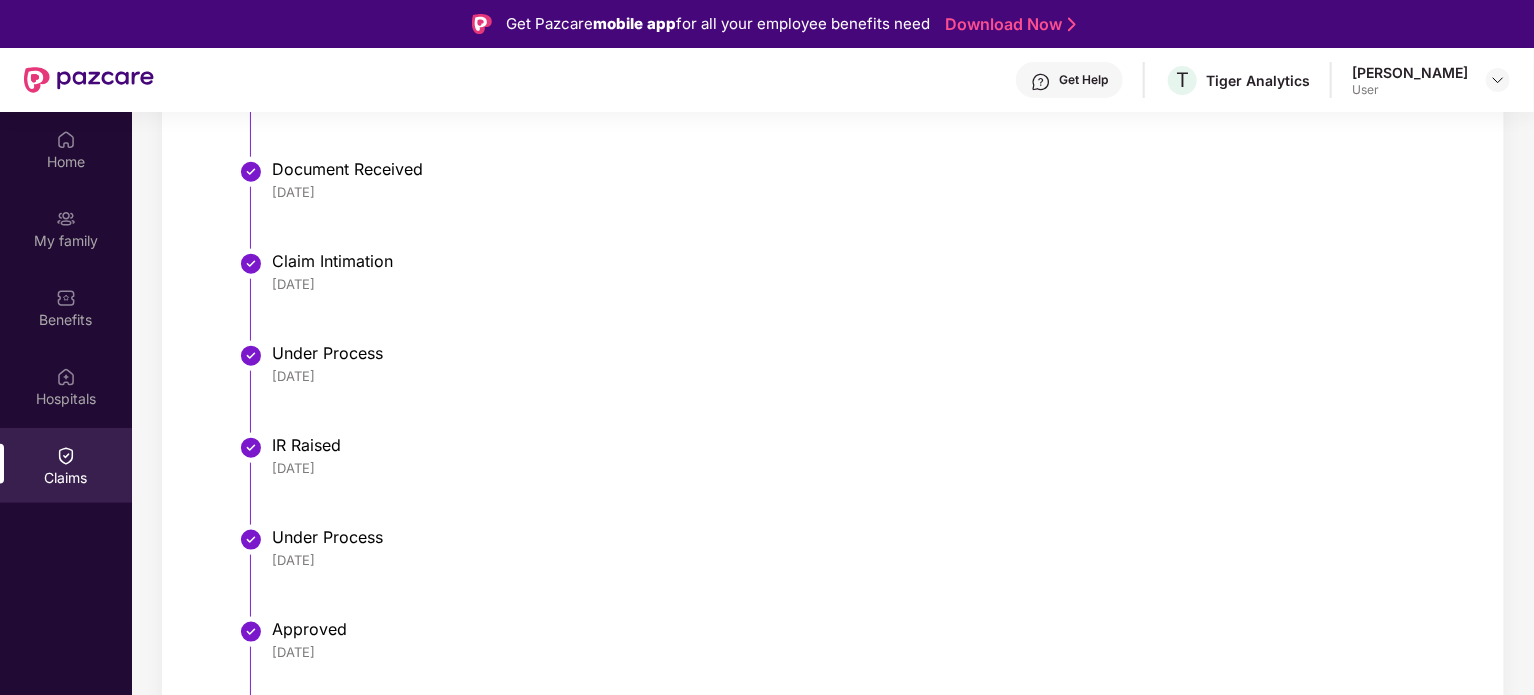 scroll, scrollTop: 1276, scrollLeft: 0, axis: vertical 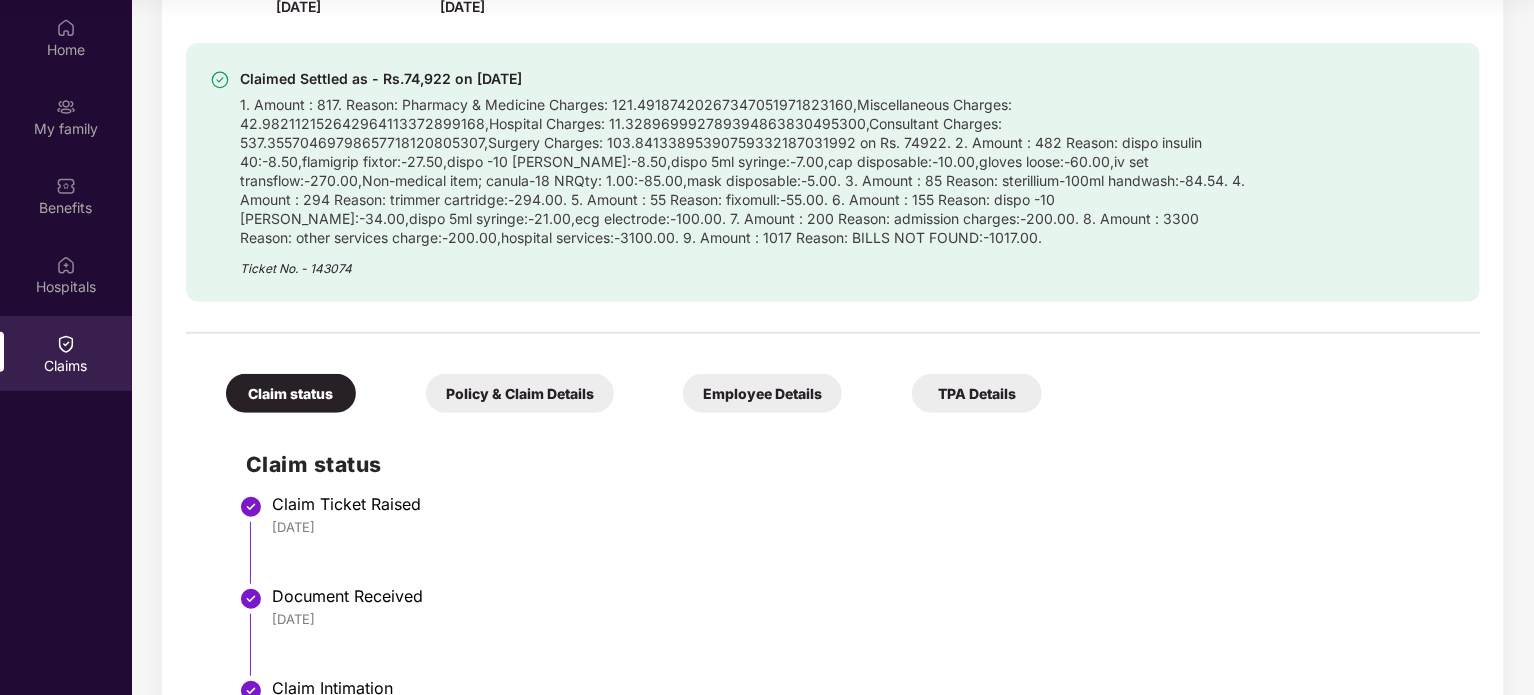 click on "Policy & Claim Details" at bounding box center [520, 393] 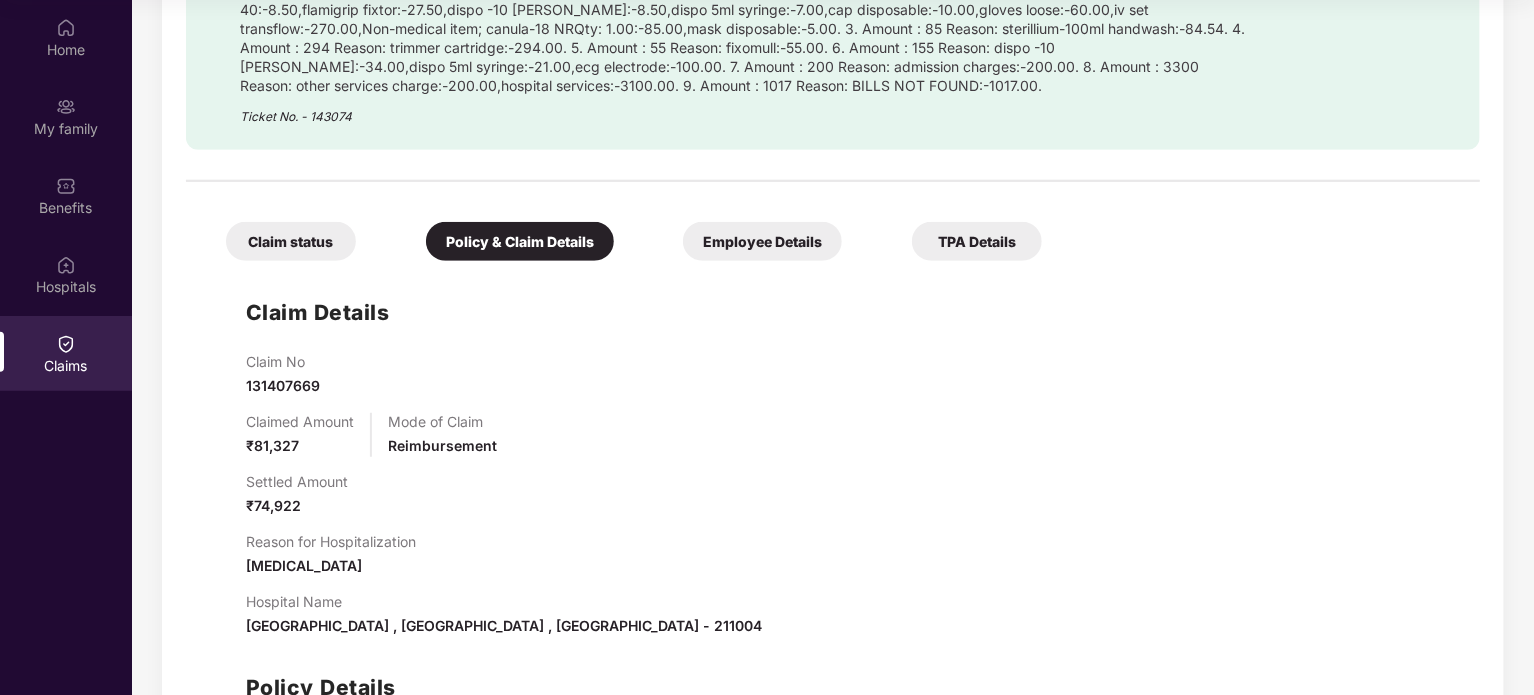 scroll, scrollTop: 529, scrollLeft: 0, axis: vertical 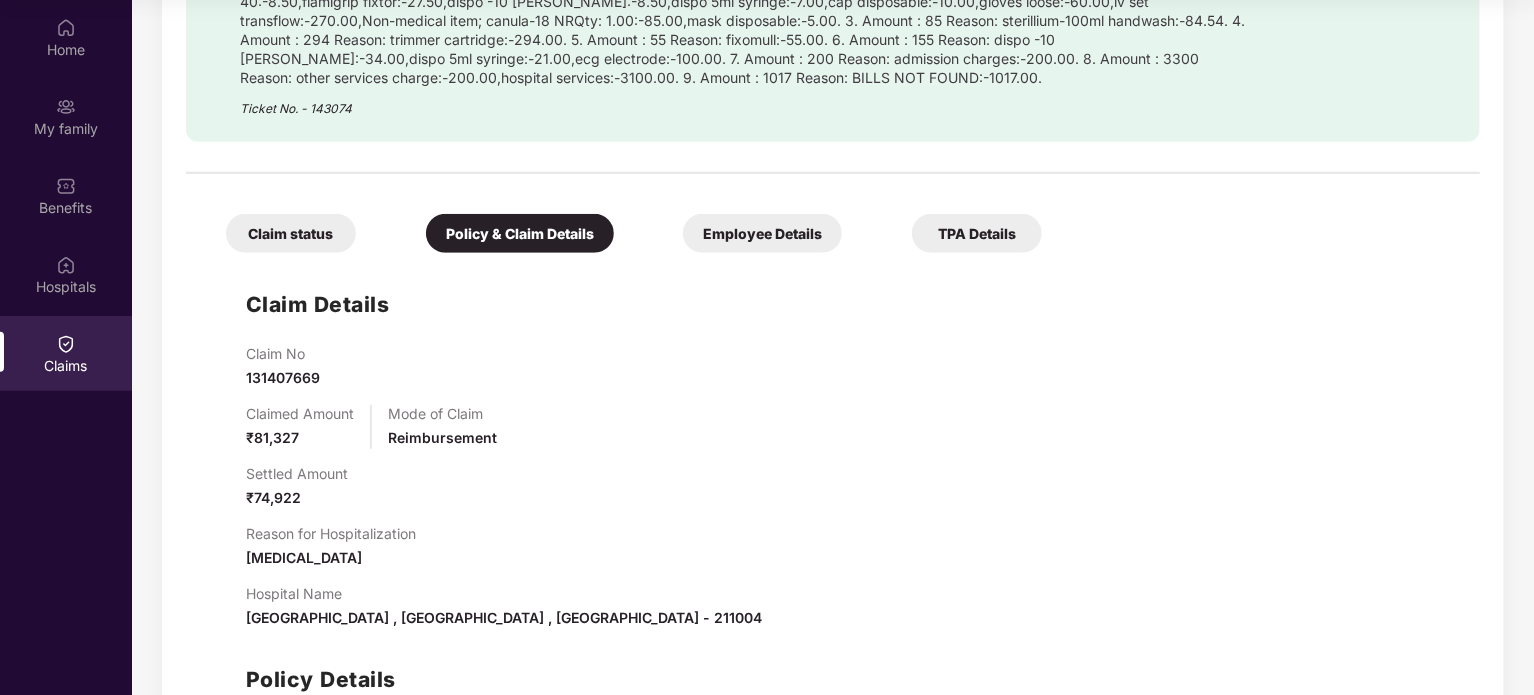 click on "Employee Details" at bounding box center [762, 233] 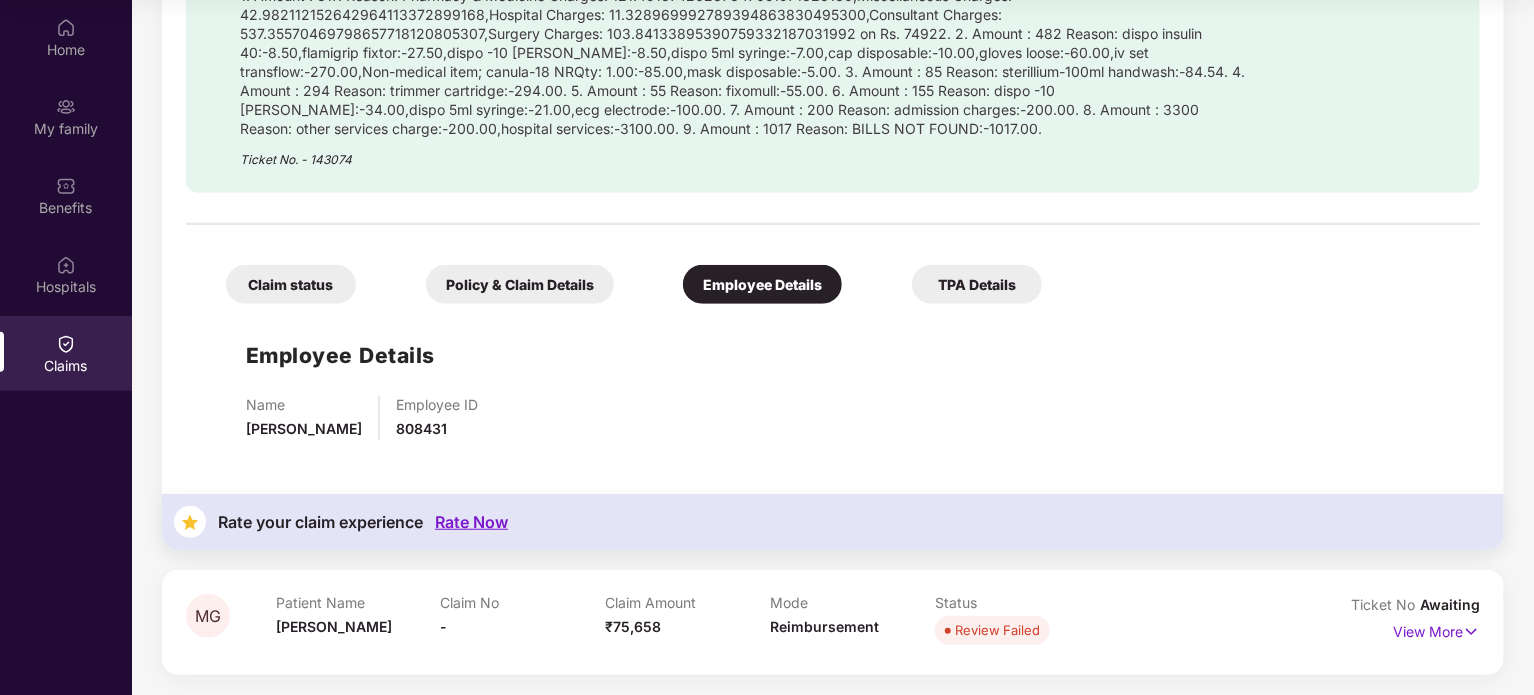 scroll, scrollTop: 477, scrollLeft: 0, axis: vertical 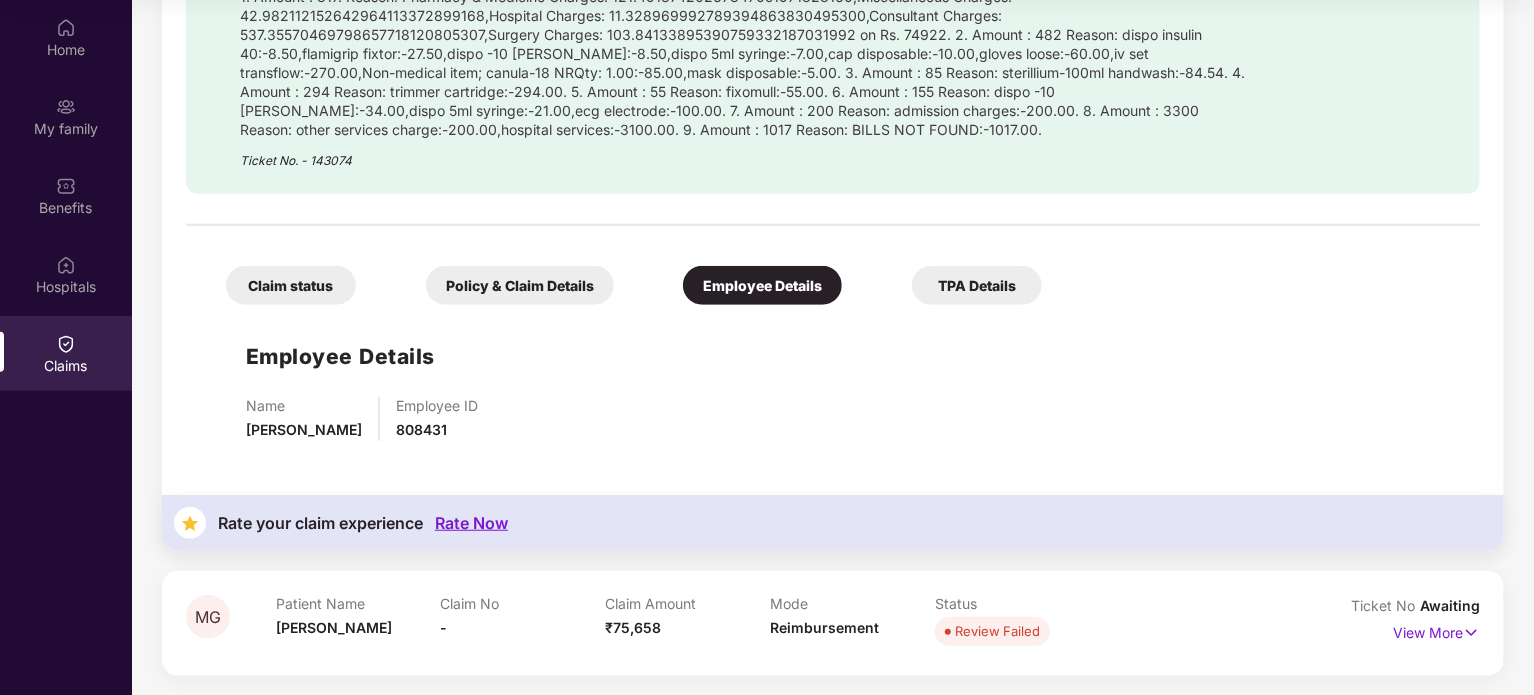 click on "TPA Details" at bounding box center [977, 285] 